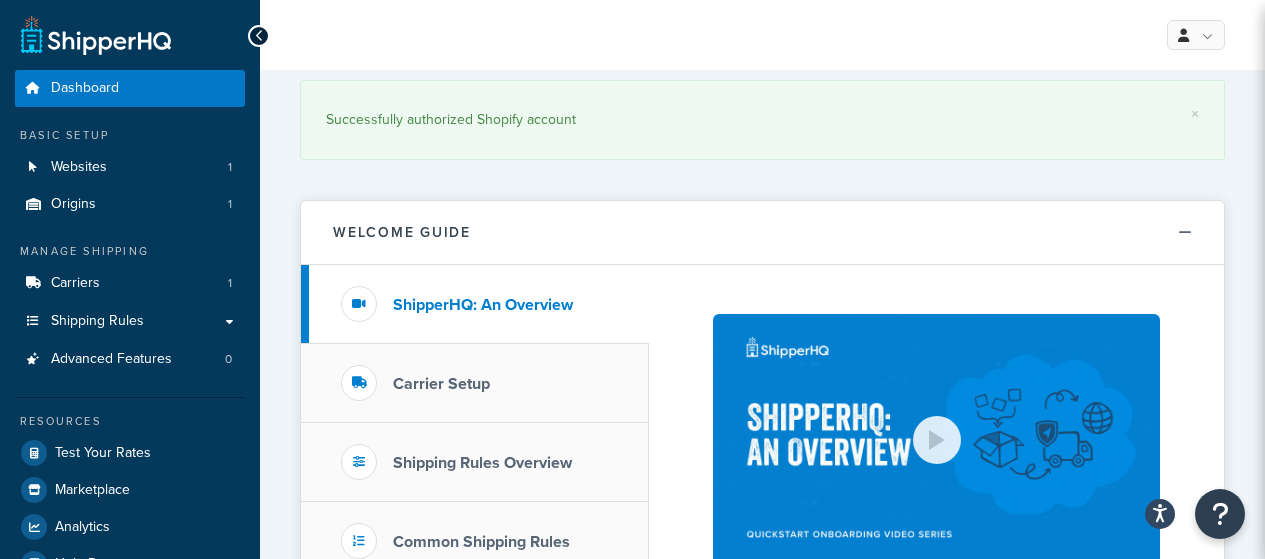 scroll, scrollTop: 0, scrollLeft: 0, axis: both 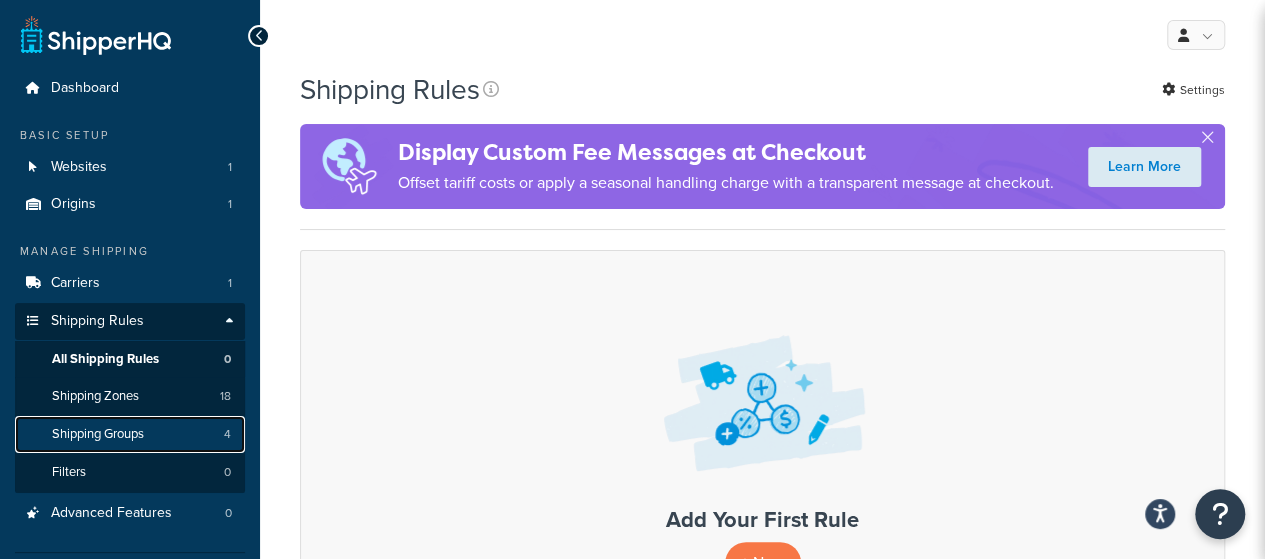 click on "Shipping Groups" at bounding box center (98, 434) 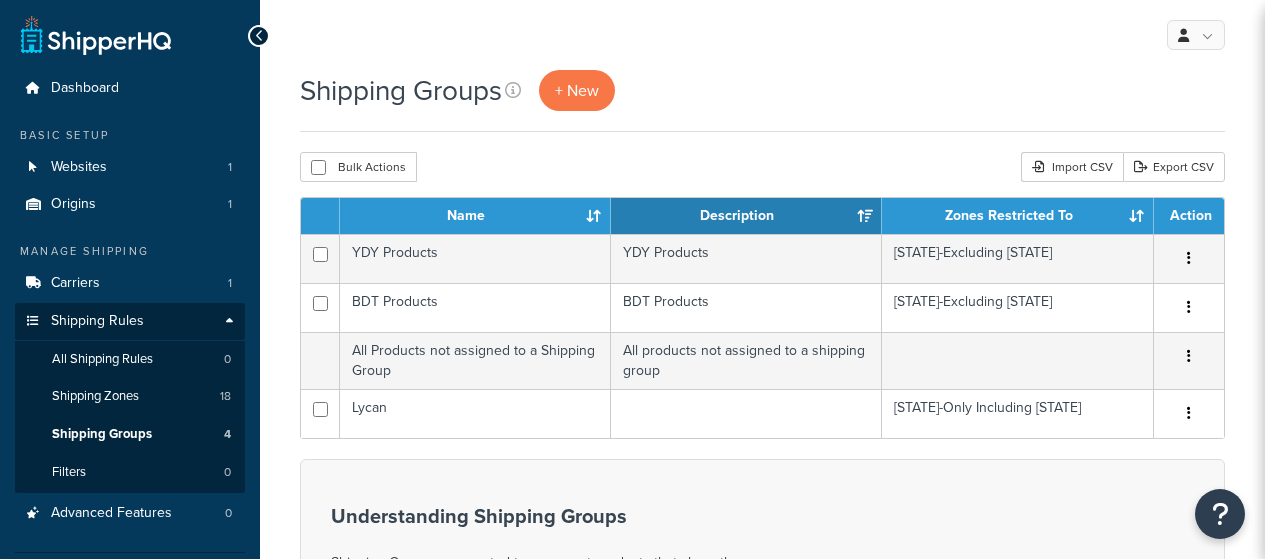scroll, scrollTop: 0, scrollLeft: 0, axis: both 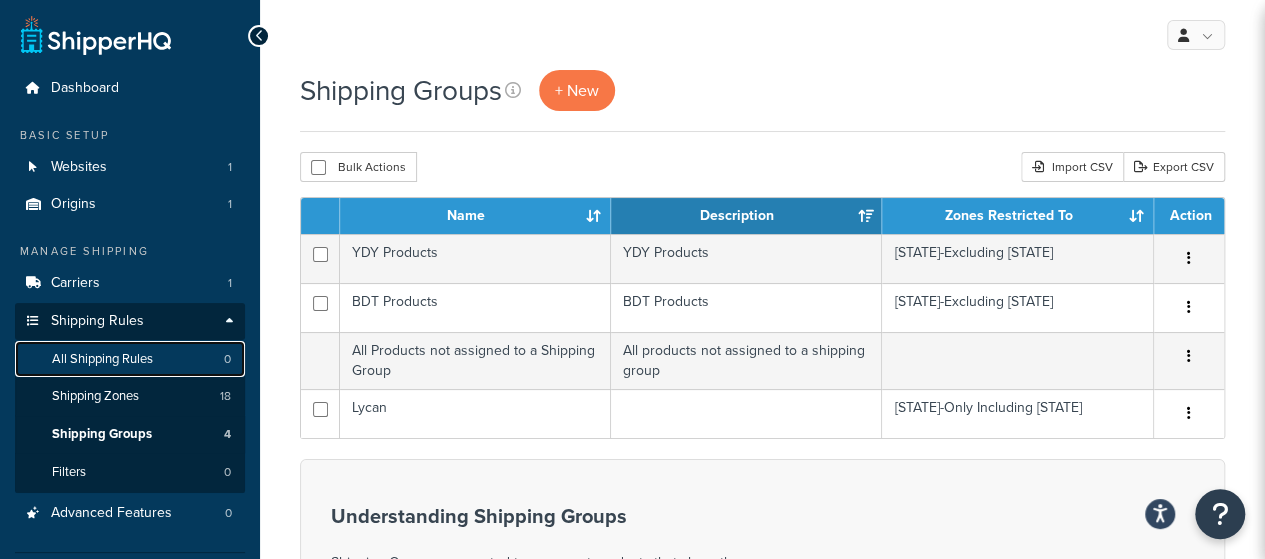 click on "All Shipping Rules" at bounding box center [102, 359] 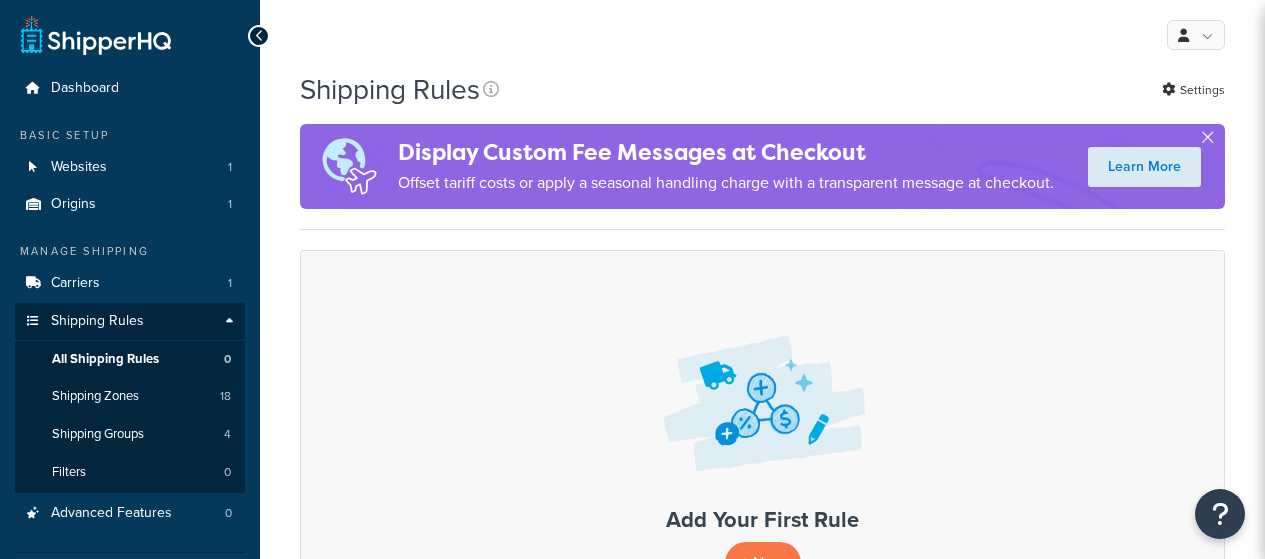 scroll, scrollTop: 0, scrollLeft: 0, axis: both 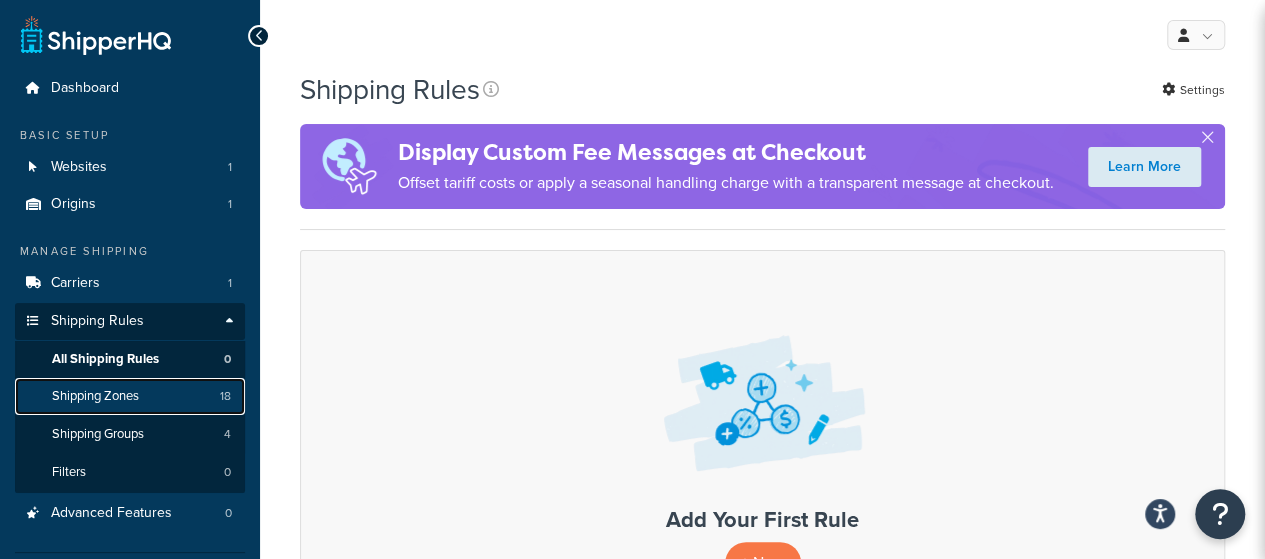 click on "Shipping Zones" at bounding box center (95, 396) 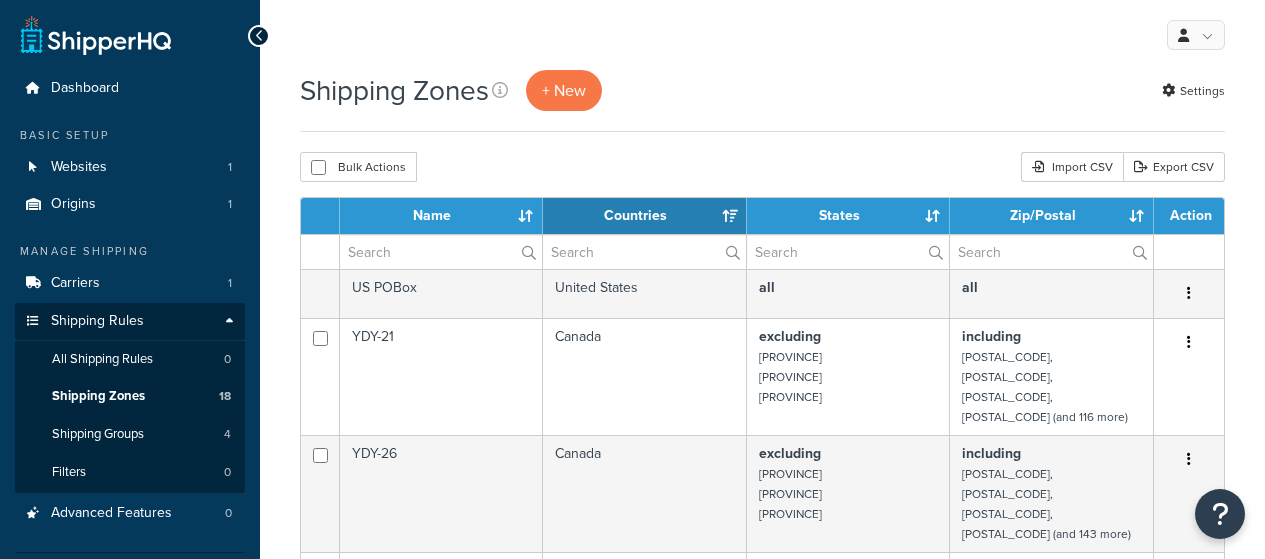 select on "15" 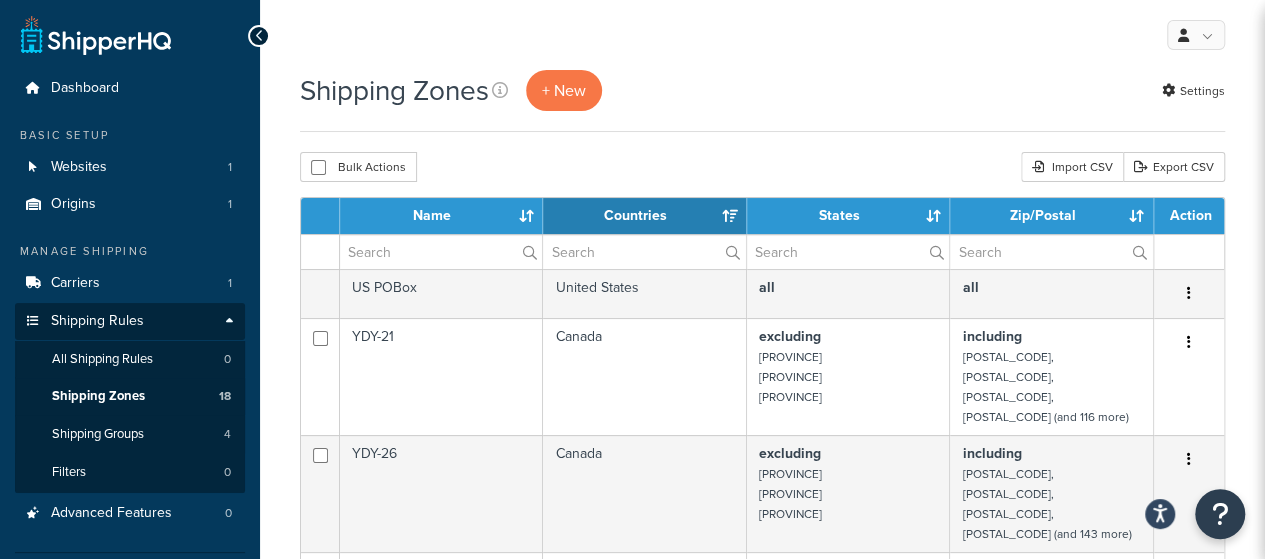scroll, scrollTop: 0, scrollLeft: 0, axis: both 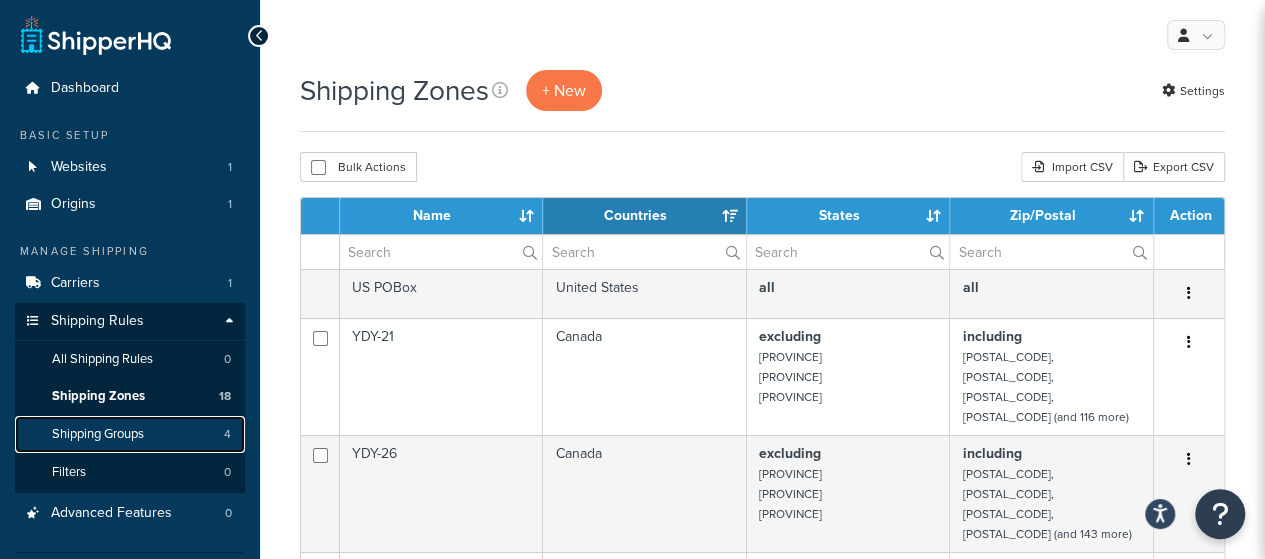 click on "Shipping Groups" at bounding box center [98, 434] 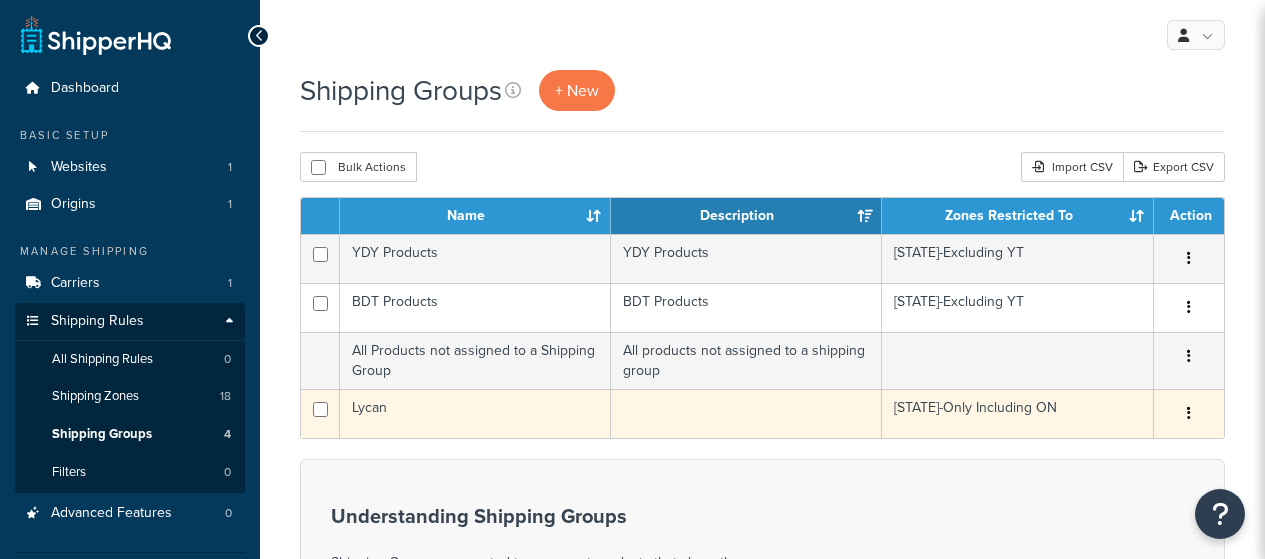 scroll, scrollTop: 0, scrollLeft: 0, axis: both 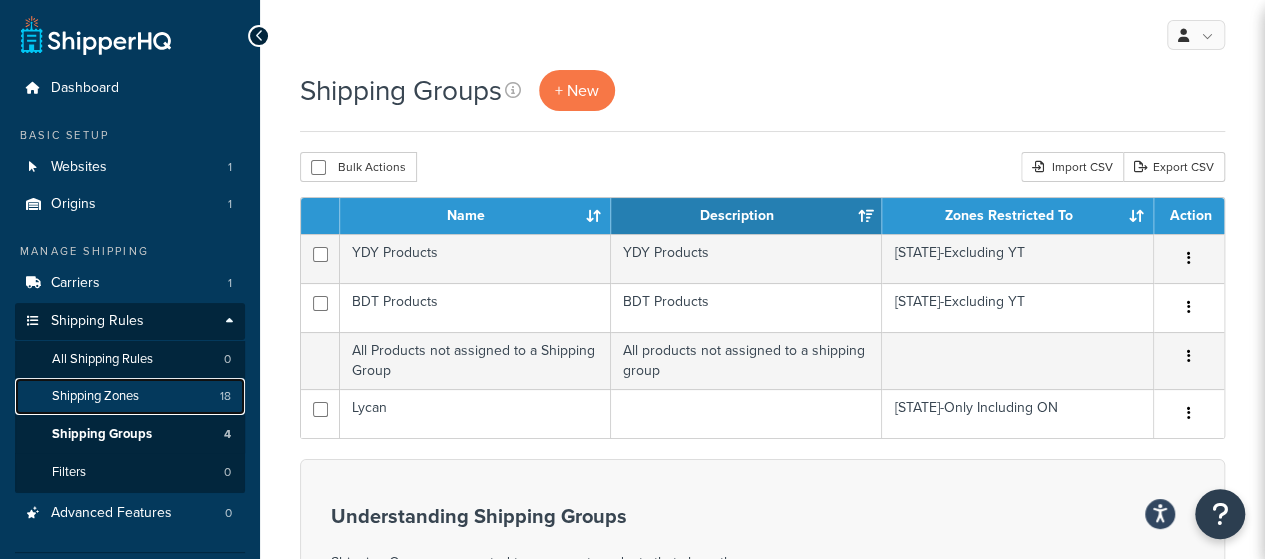 click on "Shipping Zones" at bounding box center [95, 396] 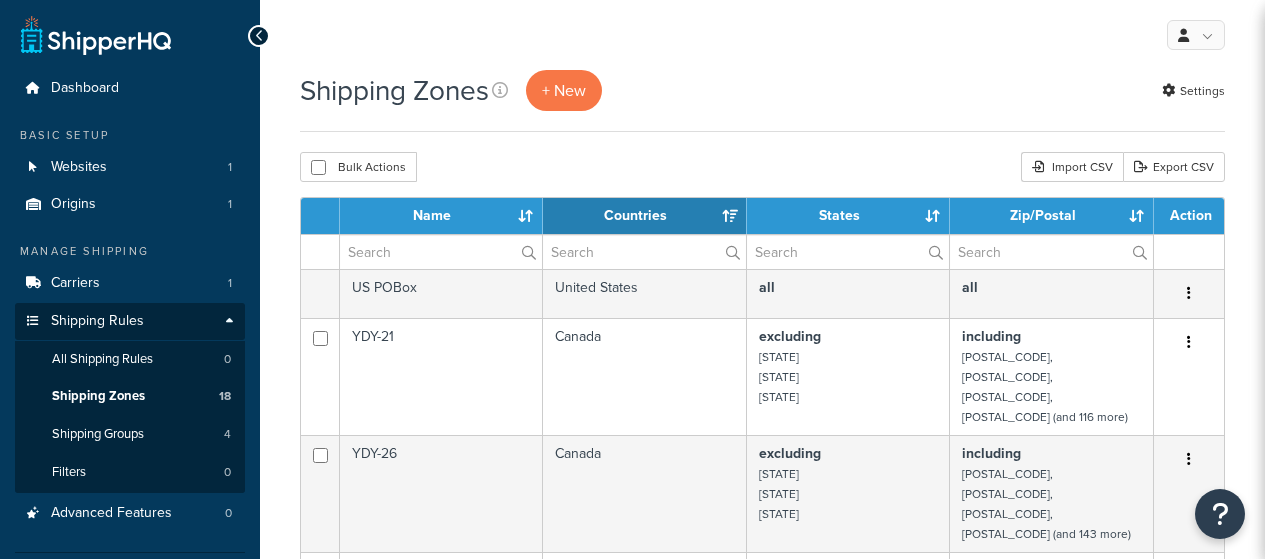 select on "15" 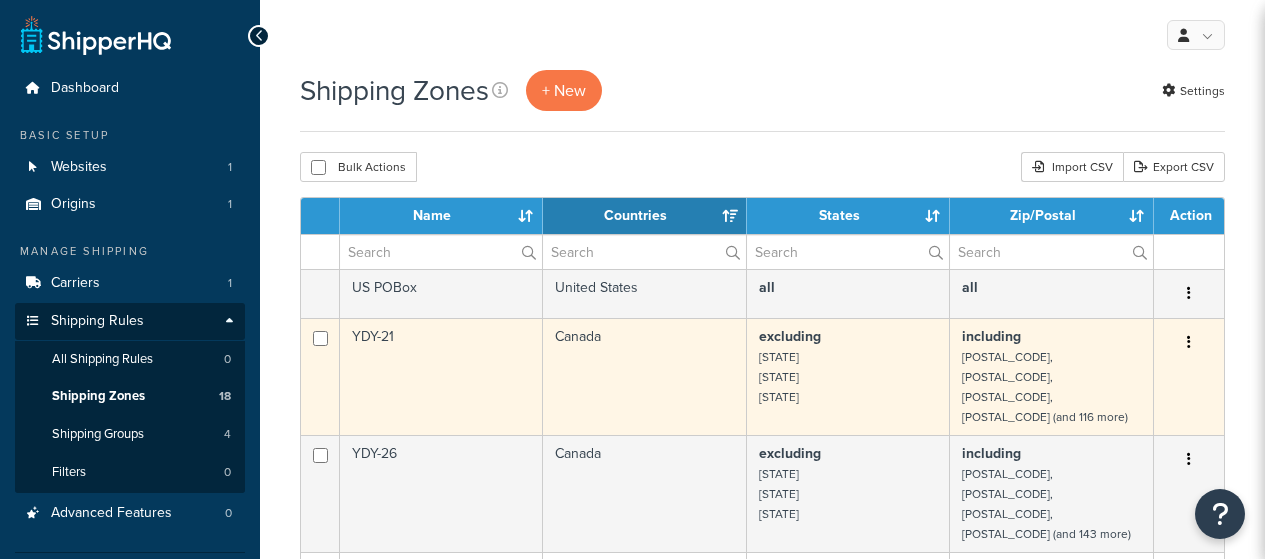 scroll, scrollTop: 0, scrollLeft: 0, axis: both 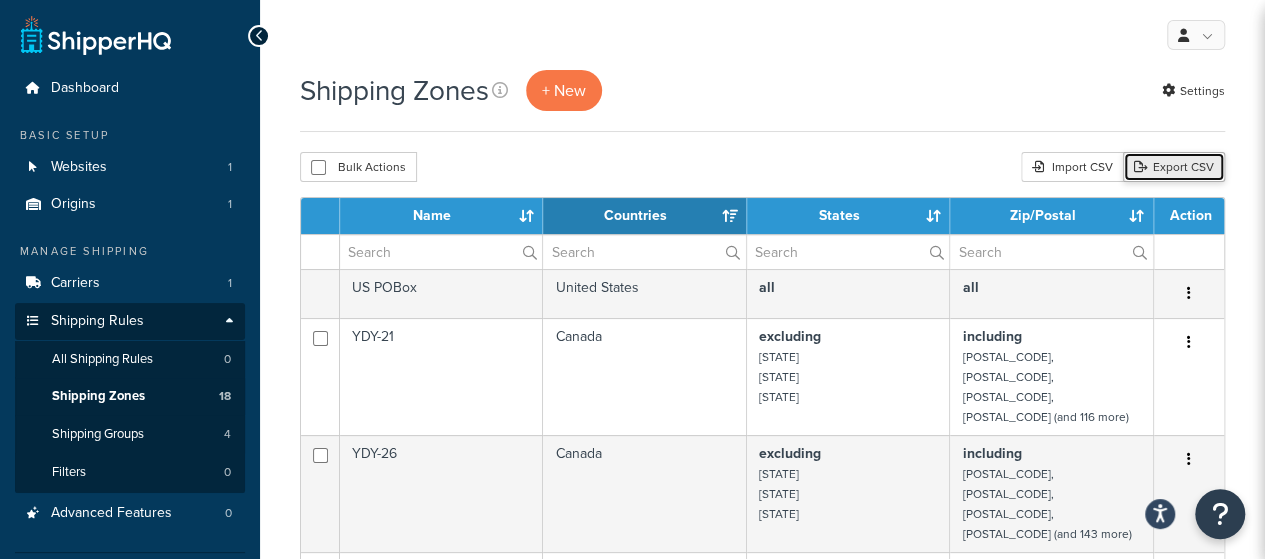 click on "Export CSV" at bounding box center [1174, 167] 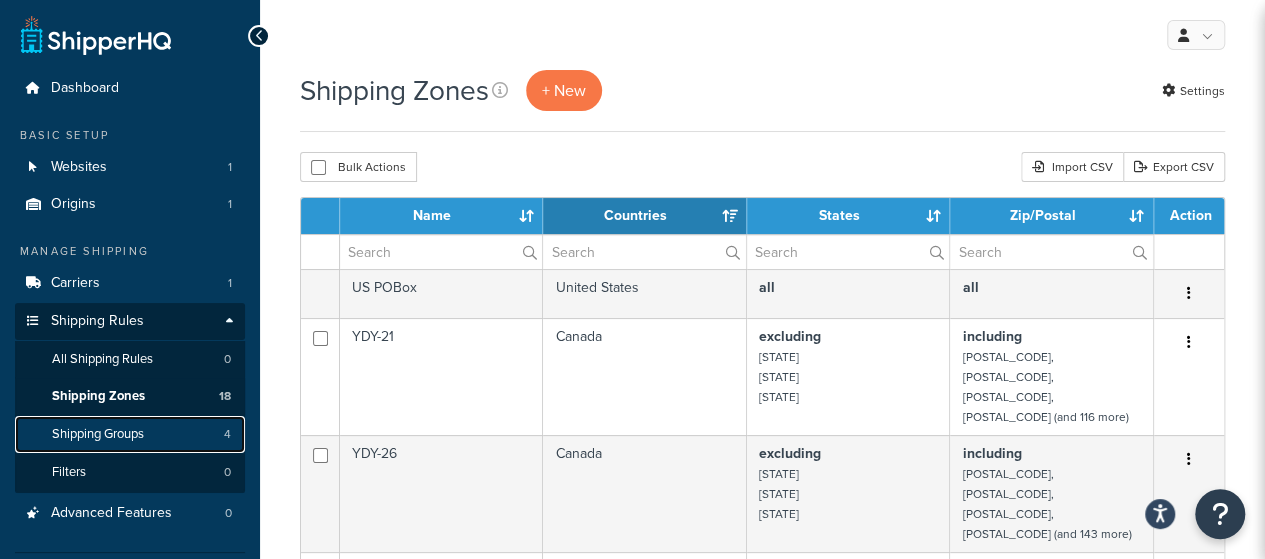click on "Shipping Groups" at bounding box center [98, 434] 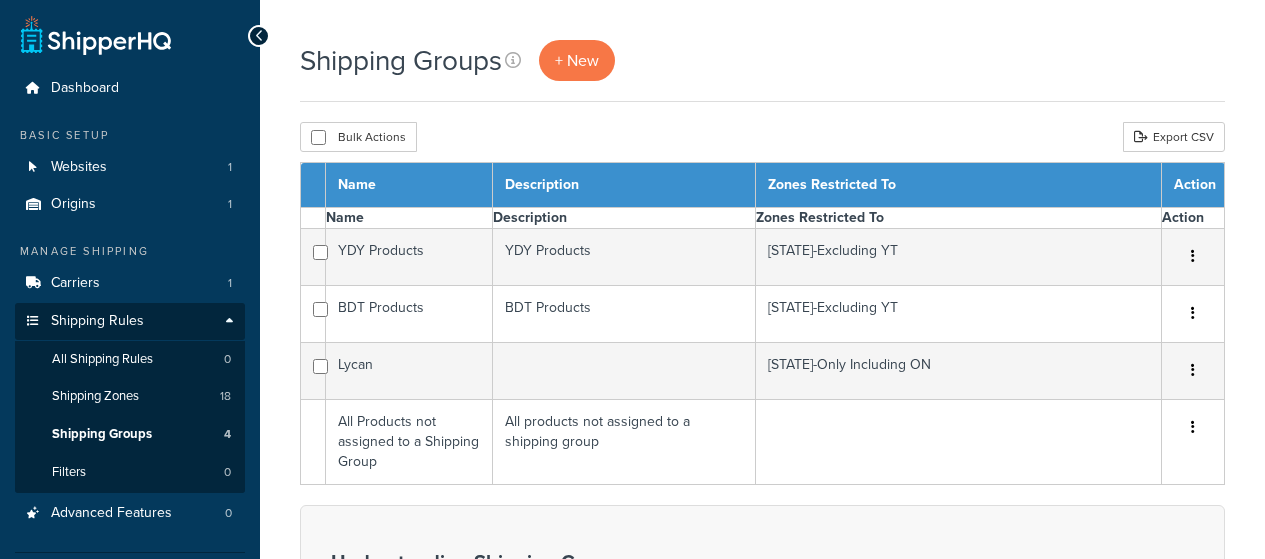 scroll, scrollTop: 0, scrollLeft: 0, axis: both 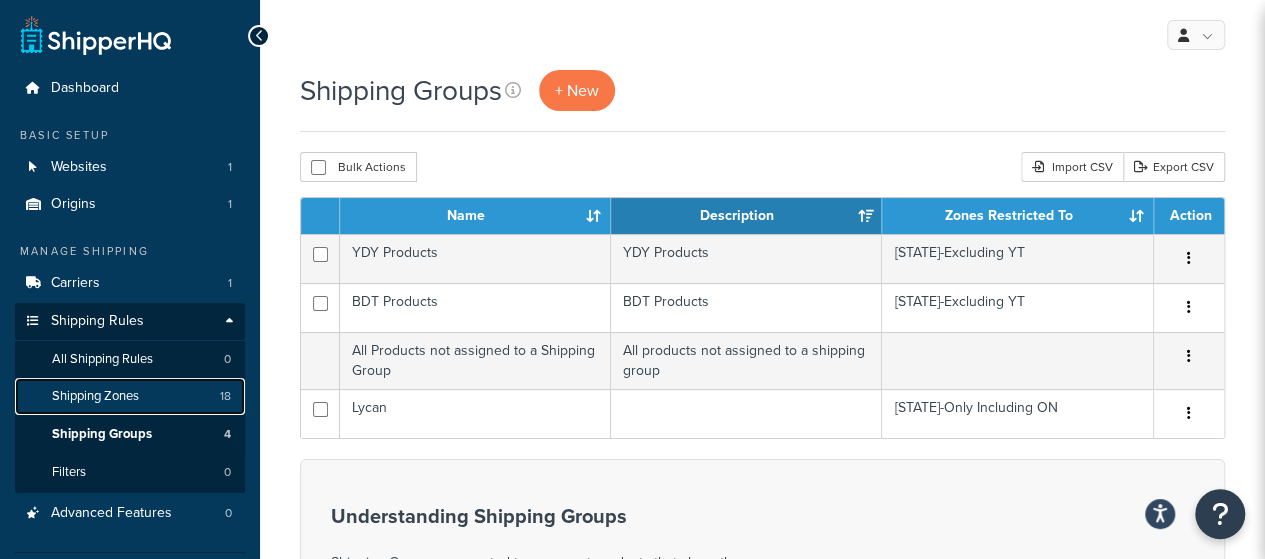 click on "Shipping Zones" at bounding box center [95, 396] 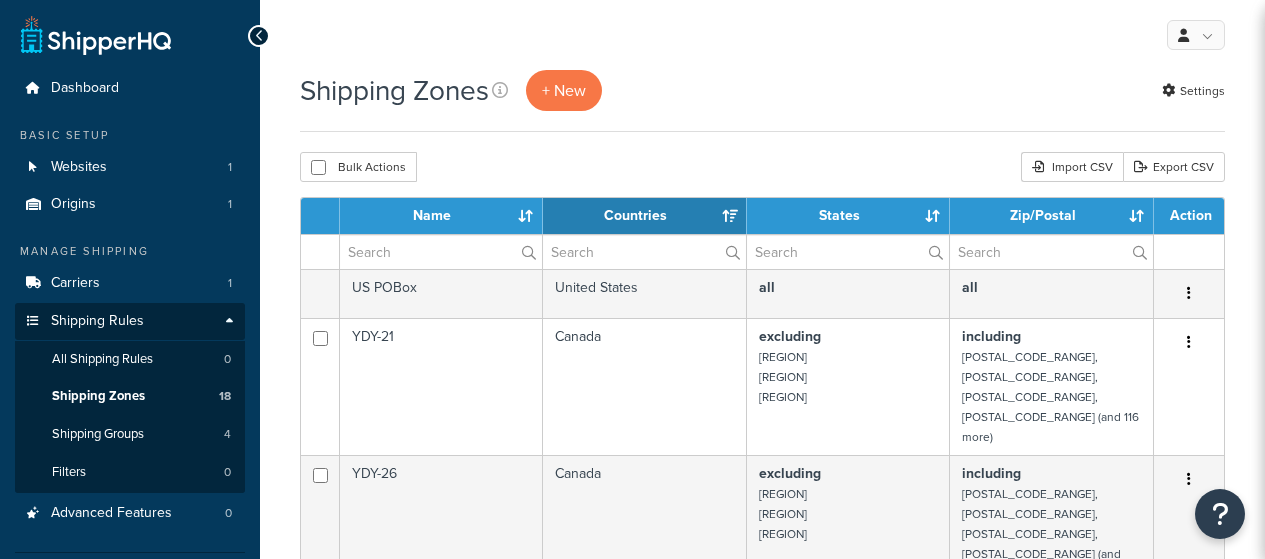 select on "15" 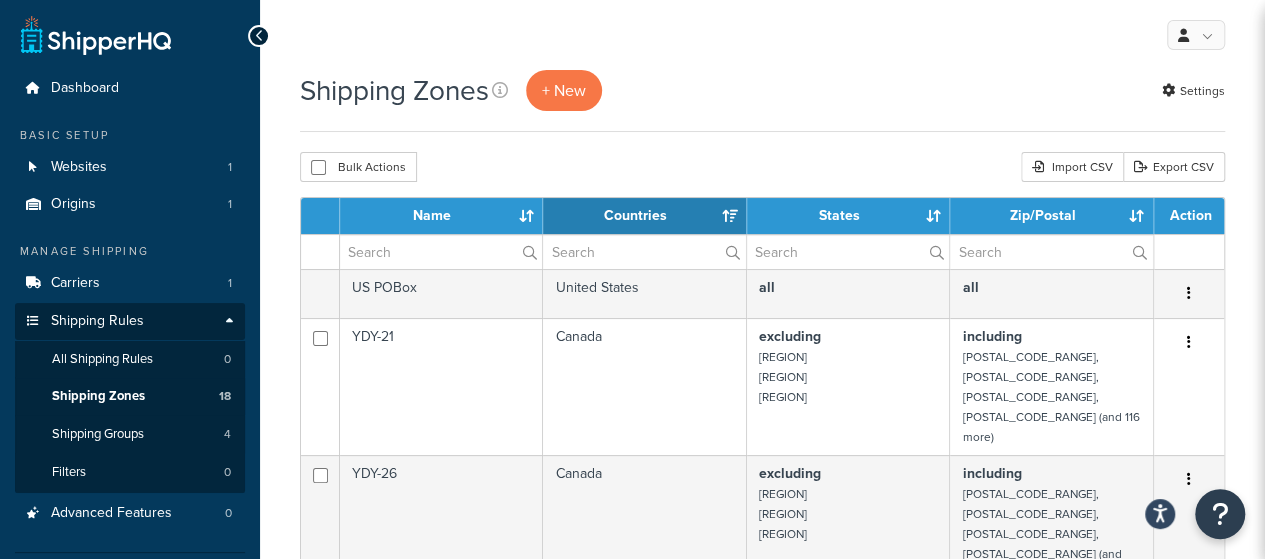 scroll, scrollTop: 0, scrollLeft: 0, axis: both 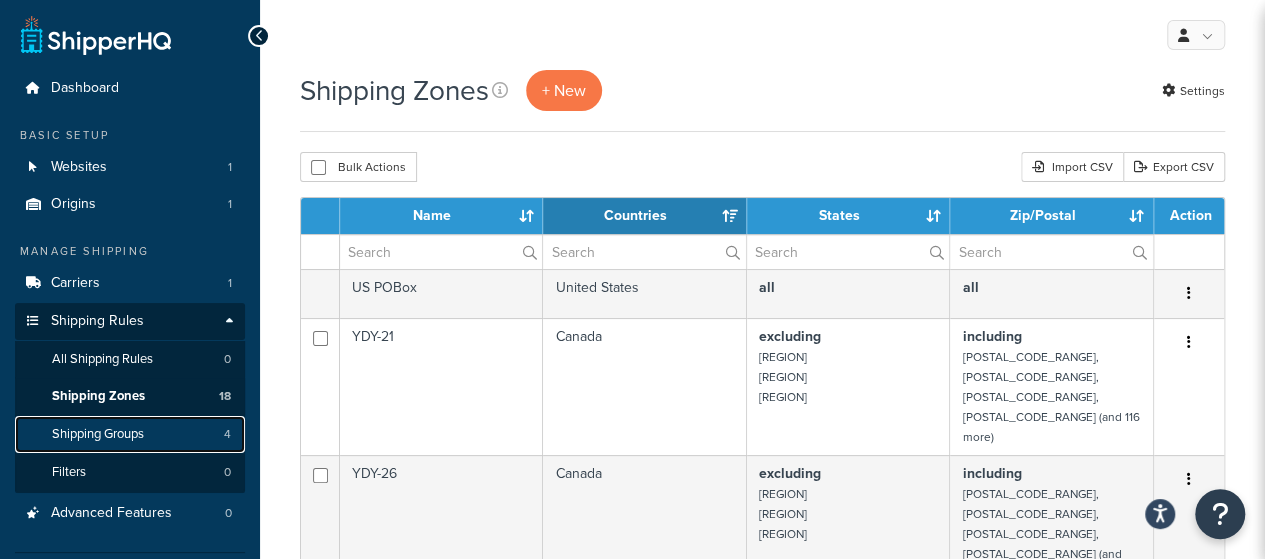 click on "Shipping Groups" at bounding box center (98, 434) 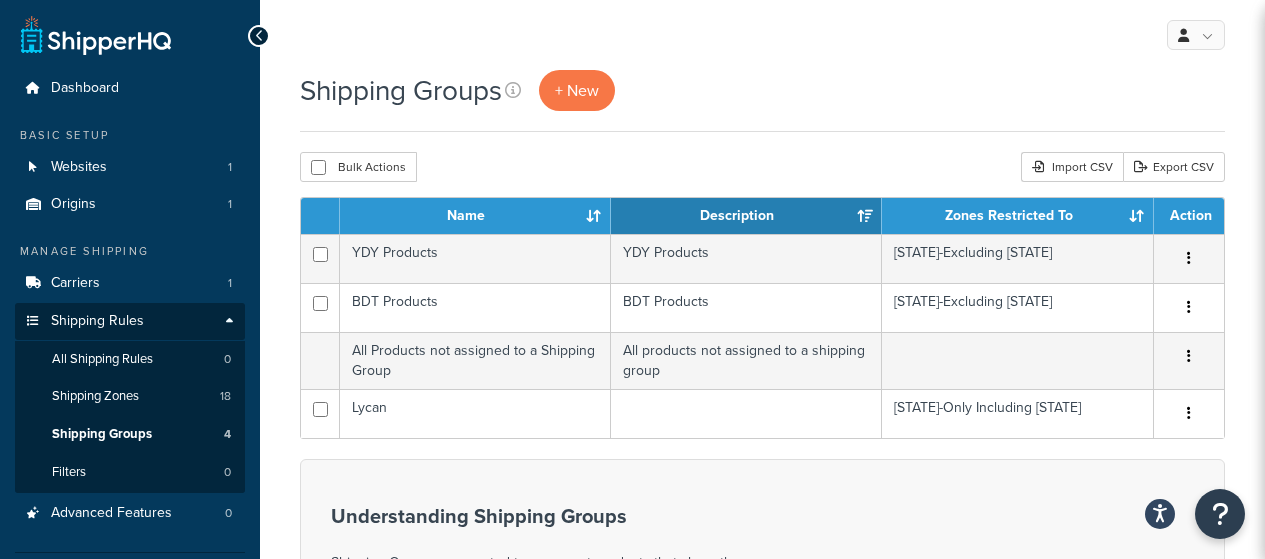 scroll, scrollTop: 0, scrollLeft: 0, axis: both 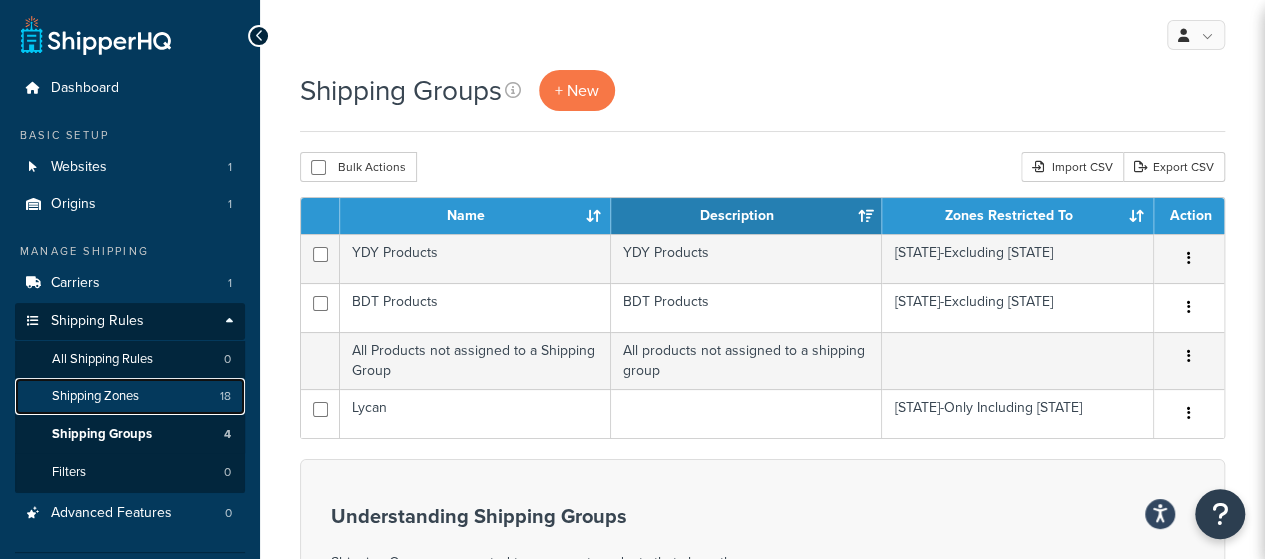 click on "Shipping Zones" at bounding box center (95, 396) 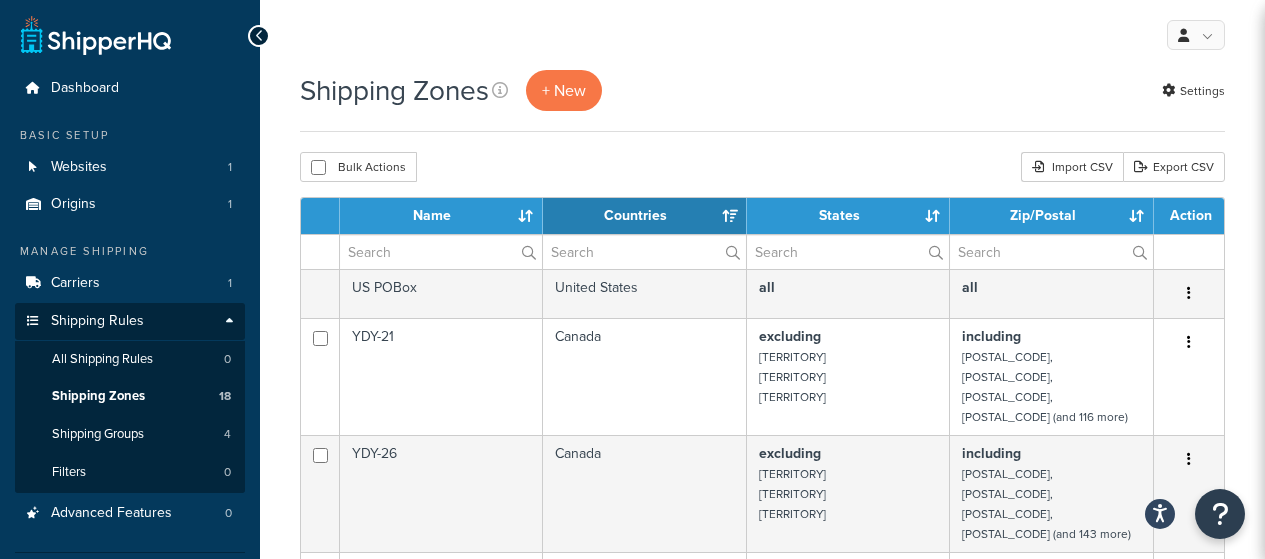 select on "15" 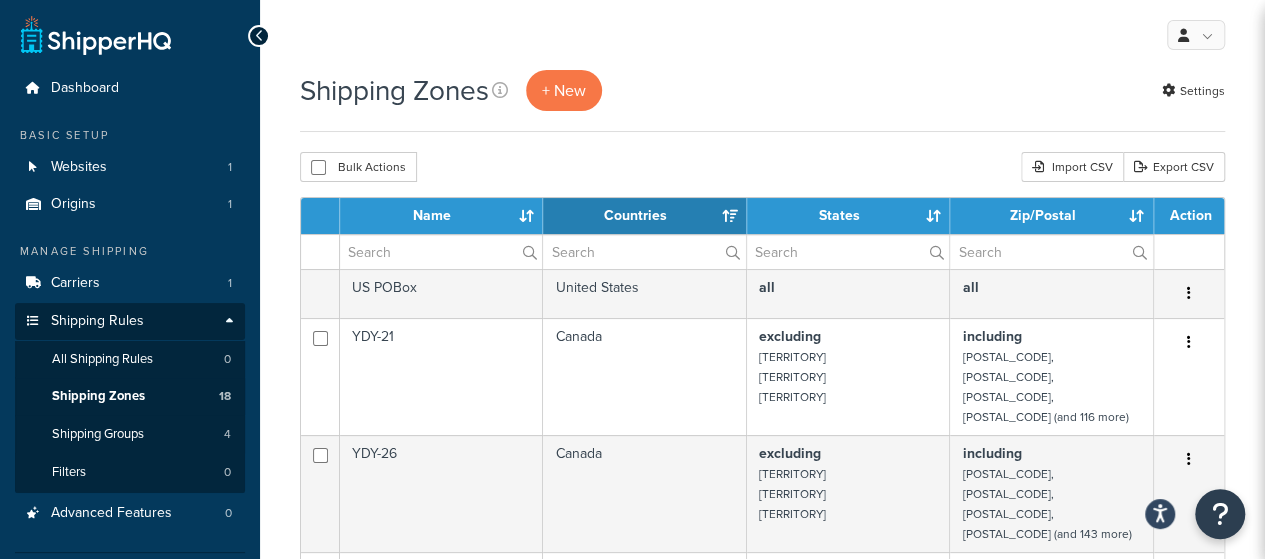 scroll, scrollTop: 0, scrollLeft: 0, axis: both 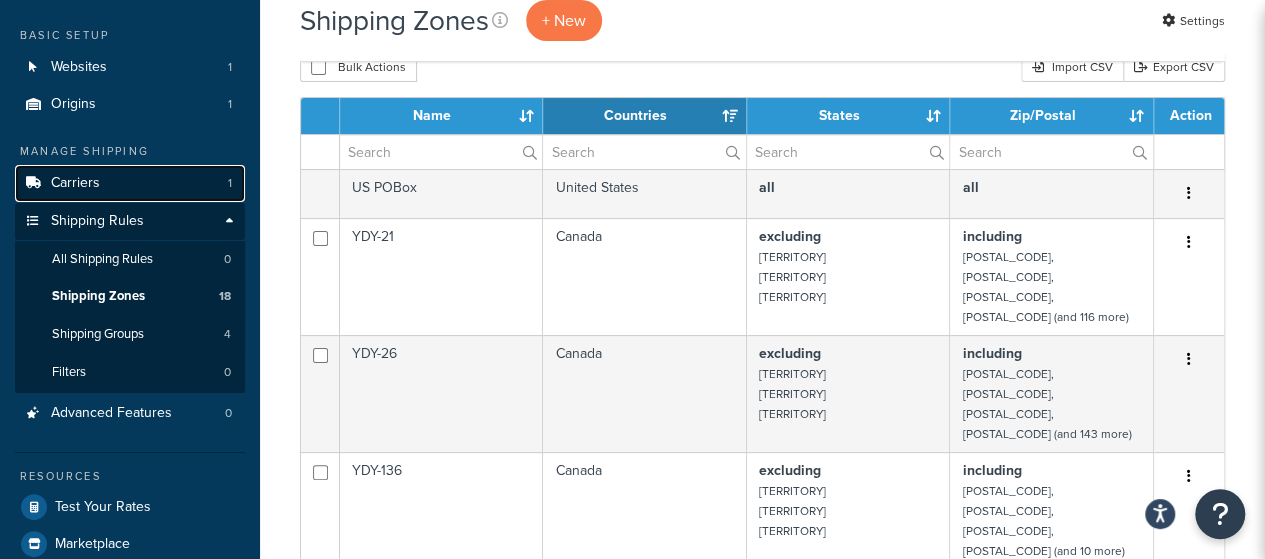click on "Carriers
1" at bounding box center [130, 183] 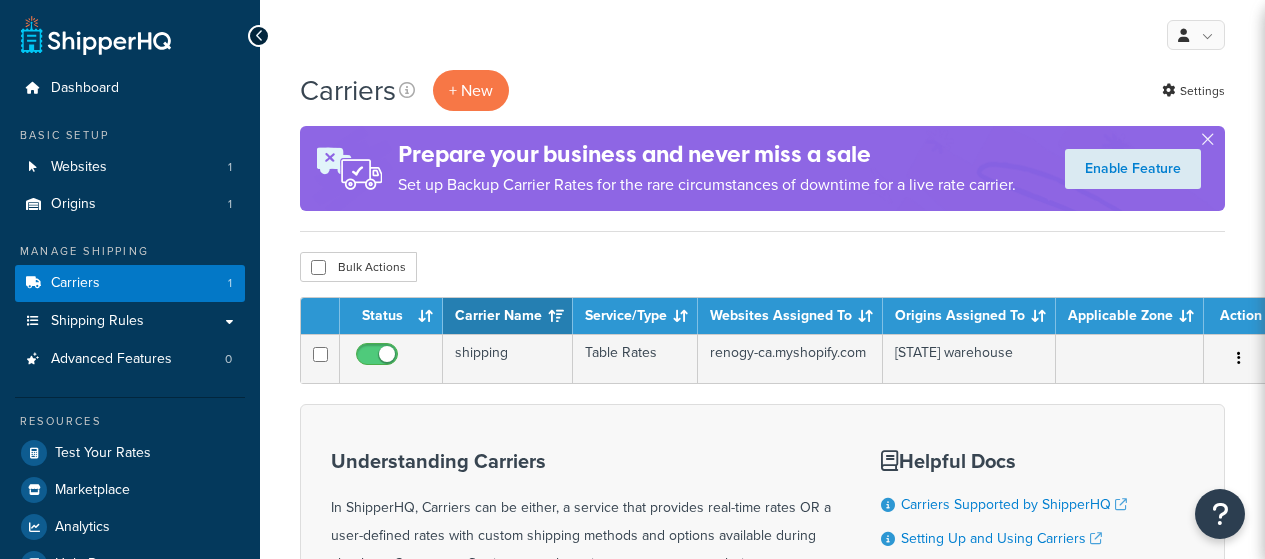 scroll, scrollTop: 0, scrollLeft: 0, axis: both 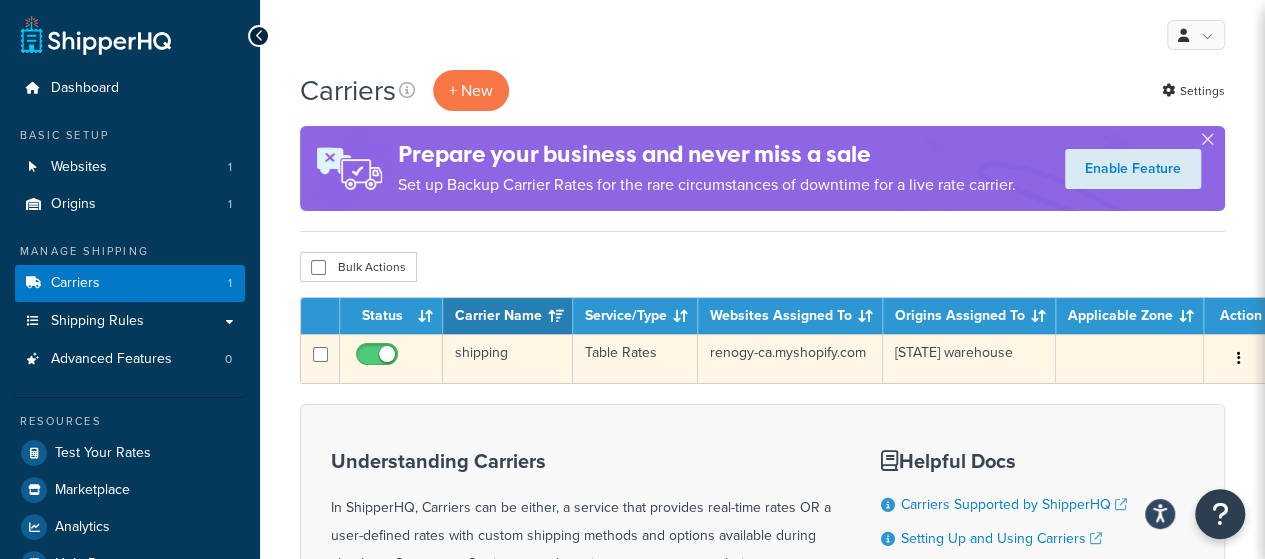 click at bounding box center (1239, 359) 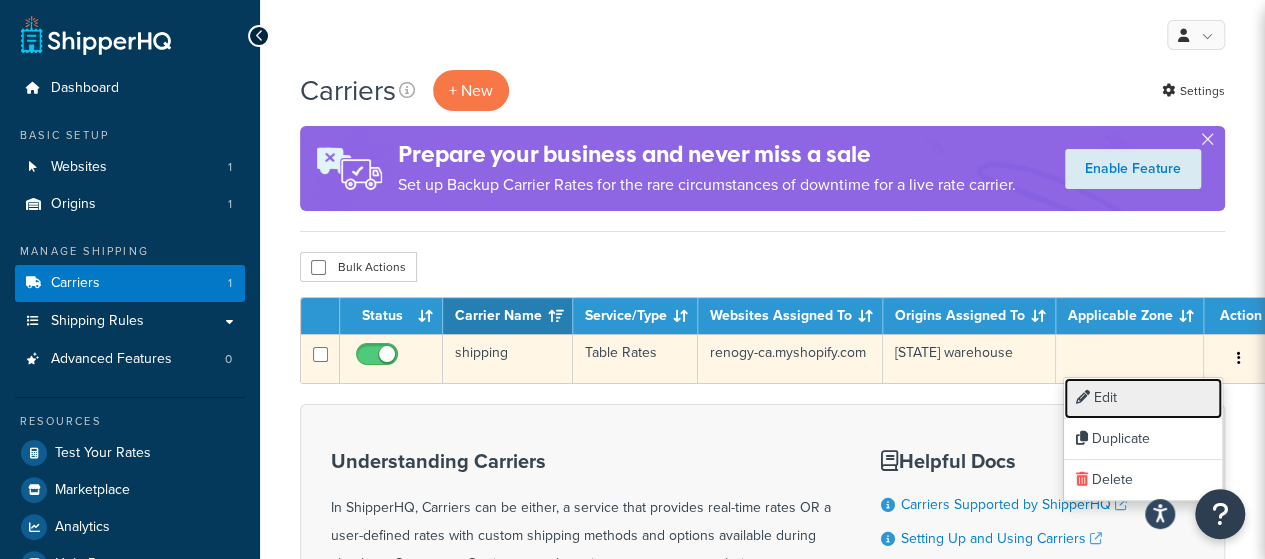 click on "Edit" at bounding box center [1143, 398] 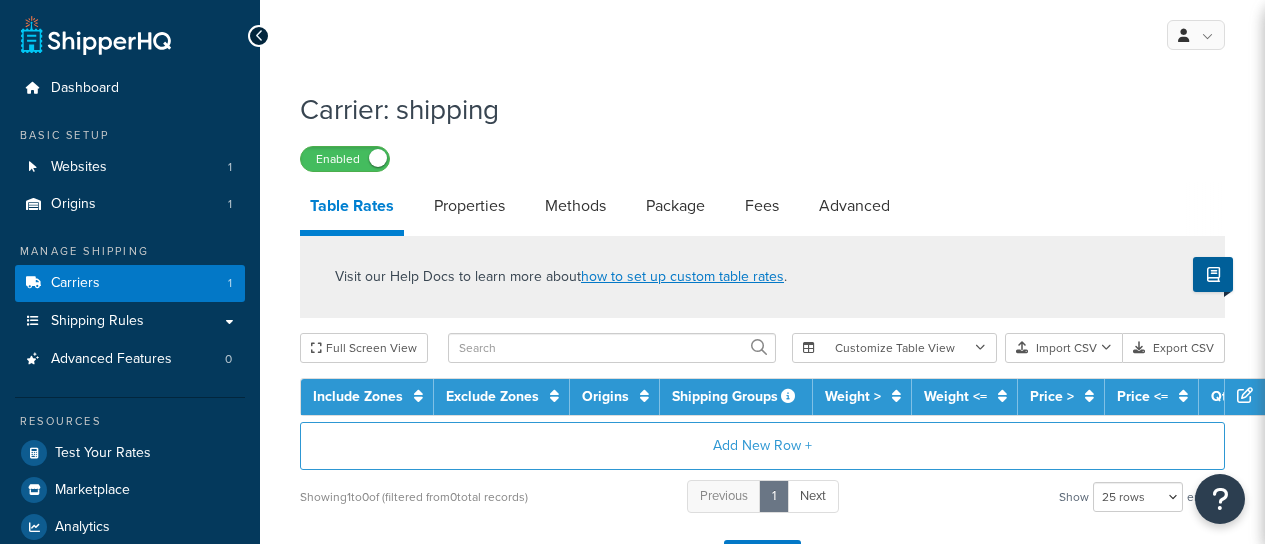 select on "25" 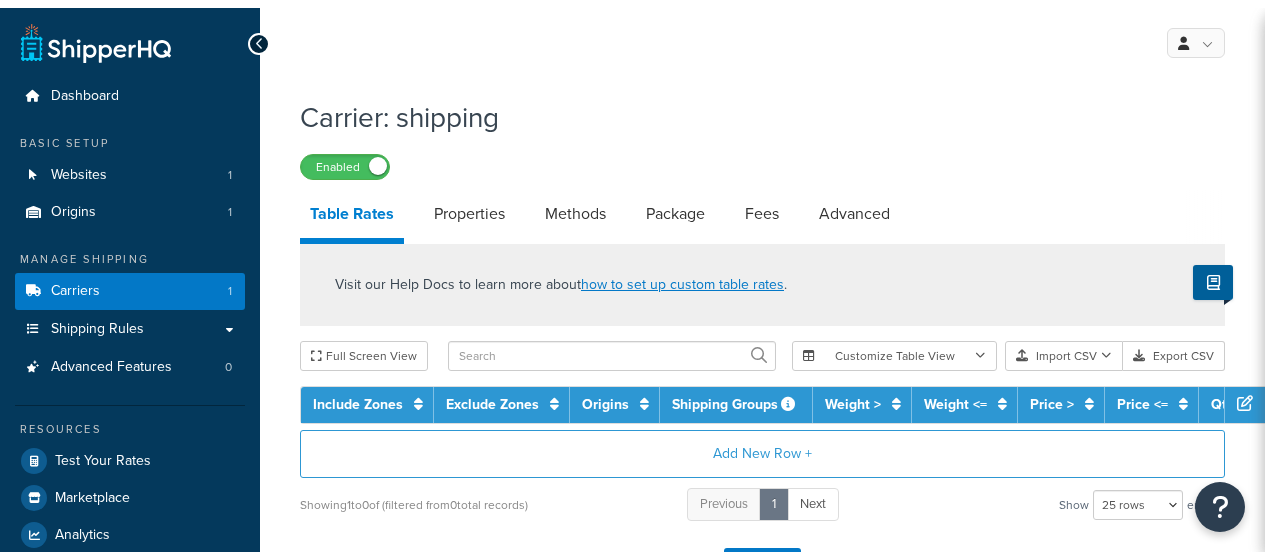 scroll, scrollTop: 0, scrollLeft: 0, axis: both 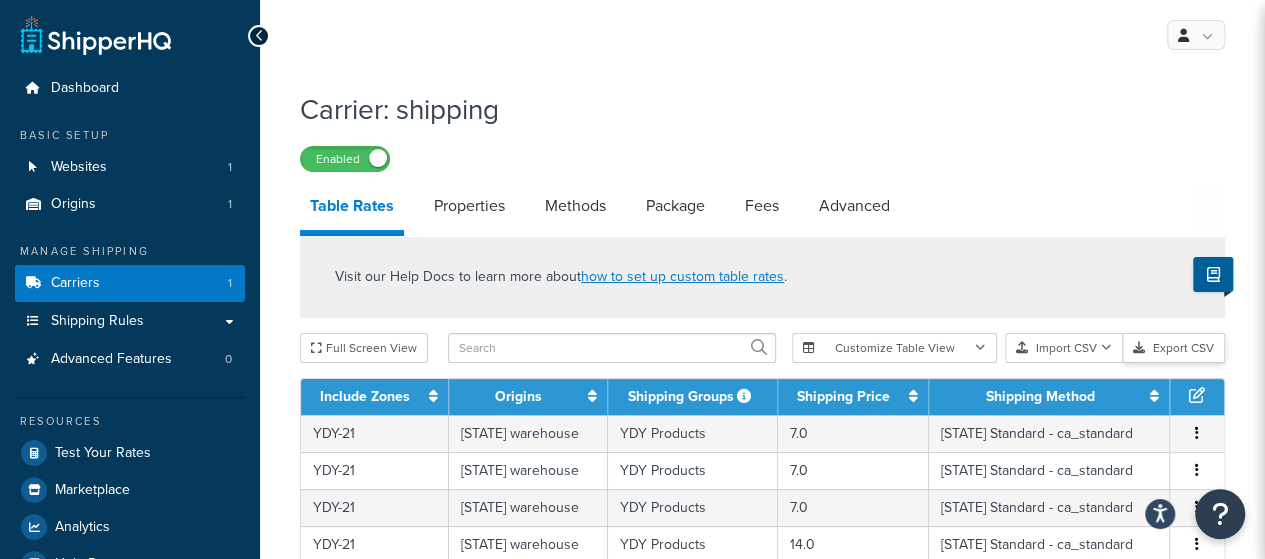 click on "Export CSV" at bounding box center (1174, 348) 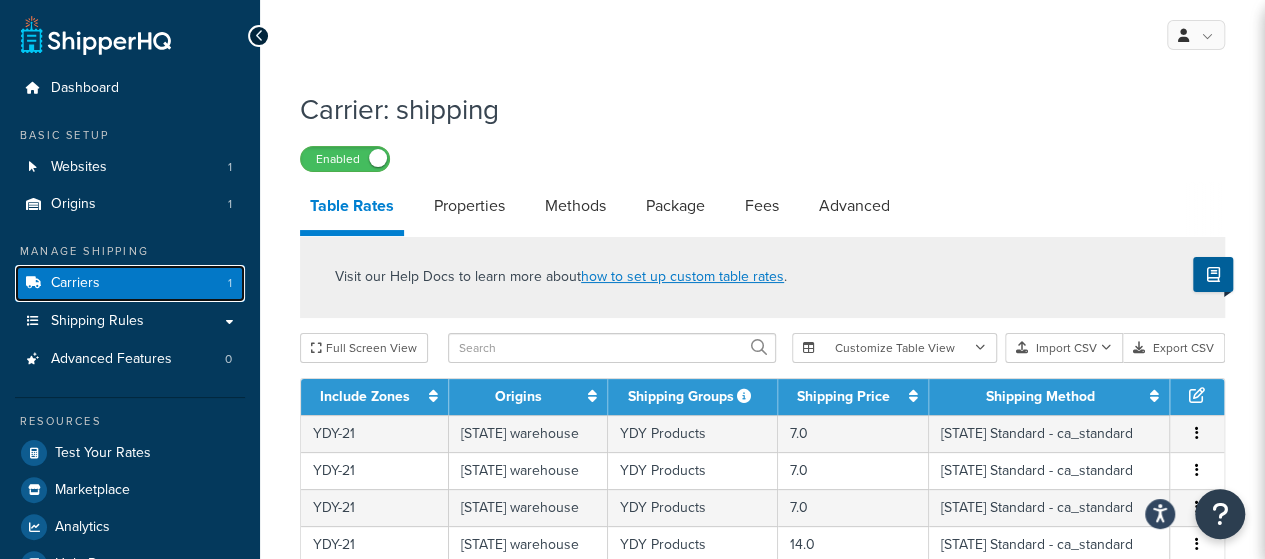 click on "Carriers 1" at bounding box center (130, 283) 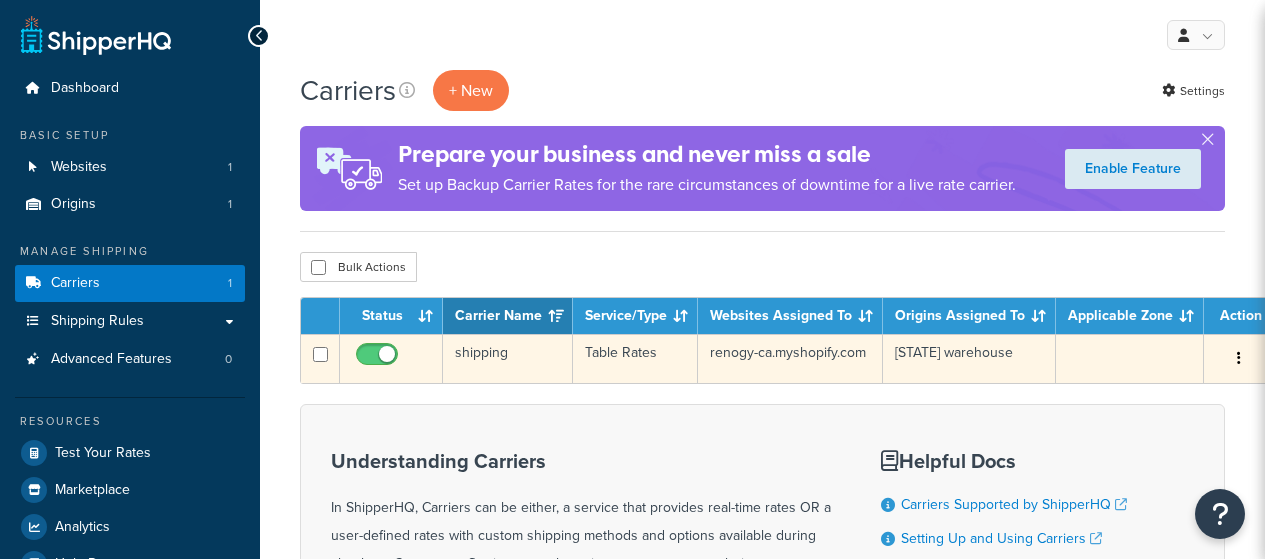 scroll, scrollTop: 0, scrollLeft: 0, axis: both 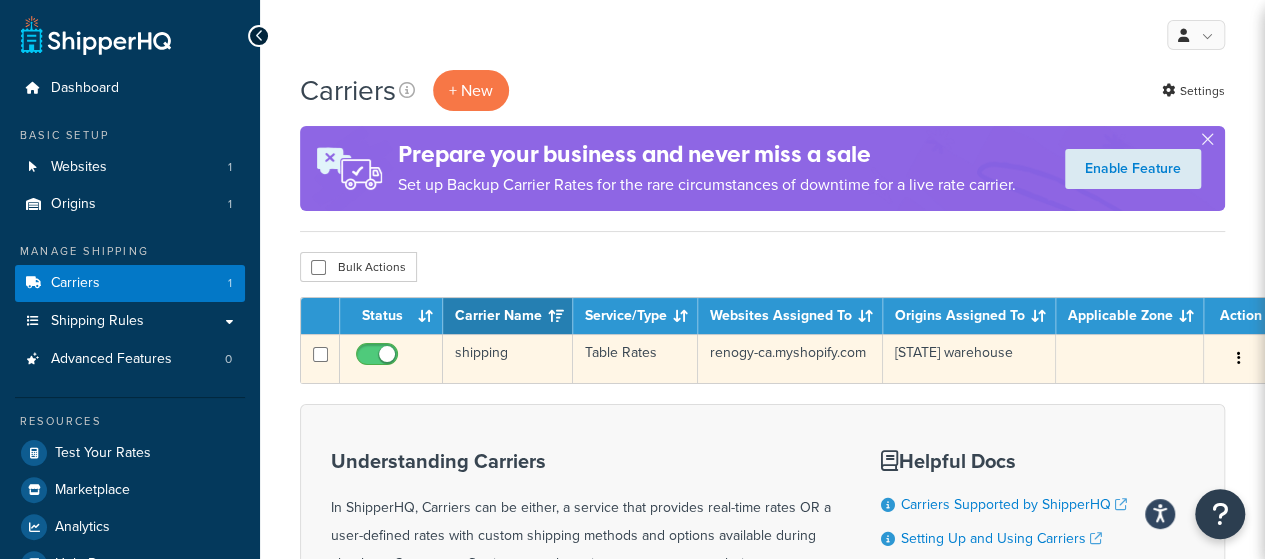 click at bounding box center (1239, 358) 